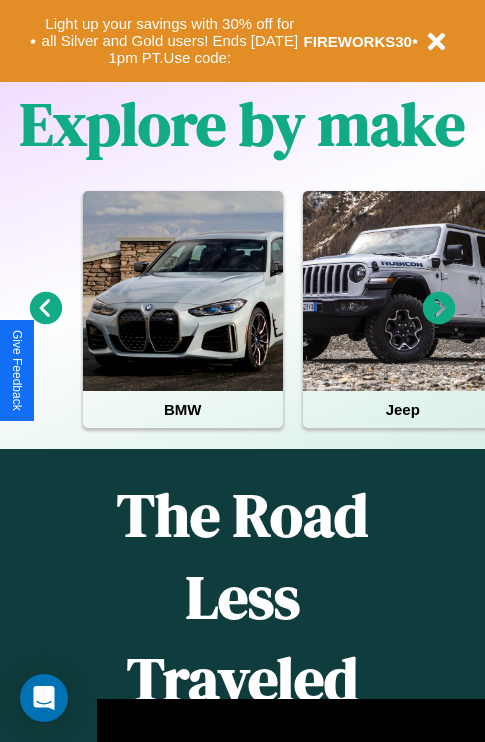 scroll, scrollTop: 0, scrollLeft: 0, axis: both 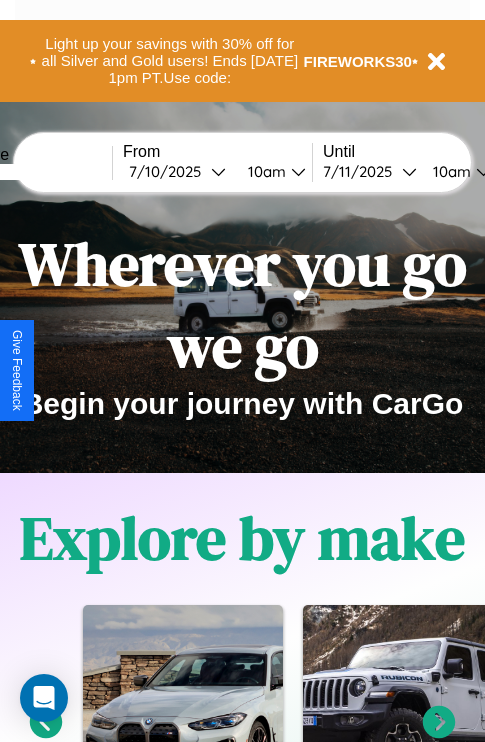 click at bounding box center [37, 172] 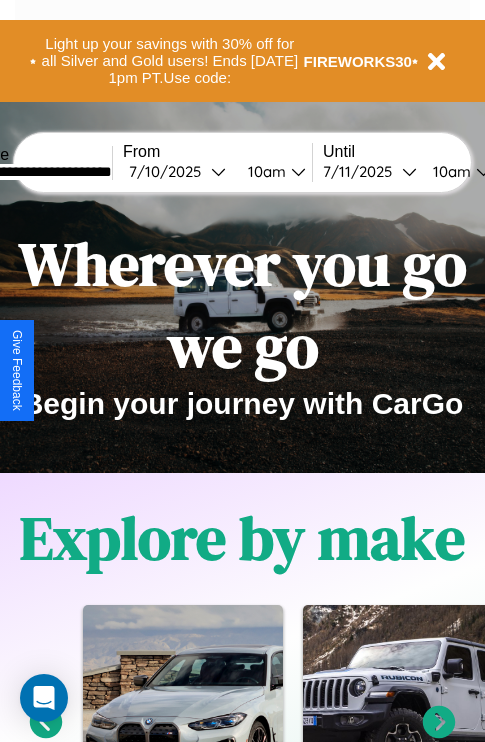 type on "**********" 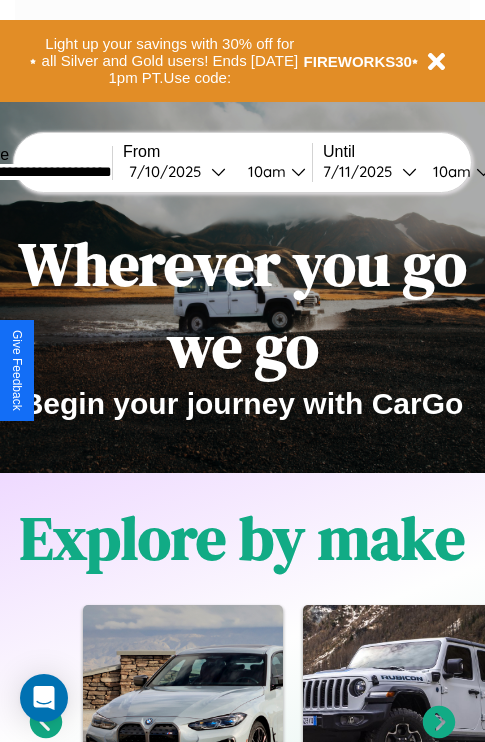 click on "[DATE]" at bounding box center (170, 171) 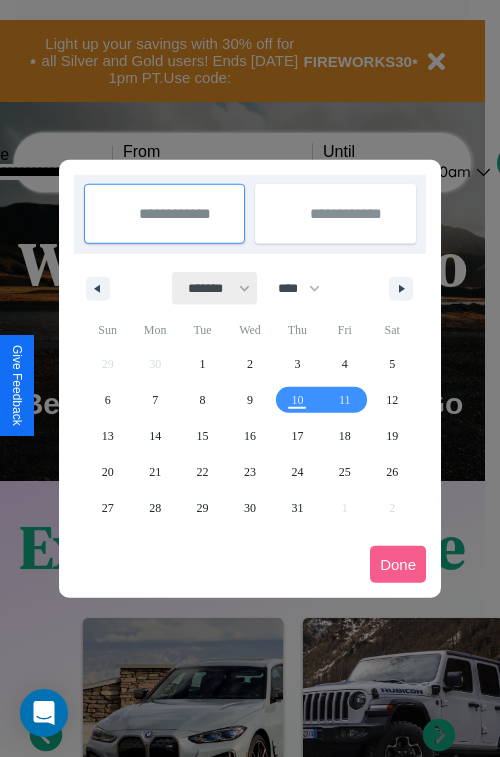 click on "******* ******** ***** ***** *** **** **** ****** ********* ******* ******** ********" at bounding box center (215, 288) 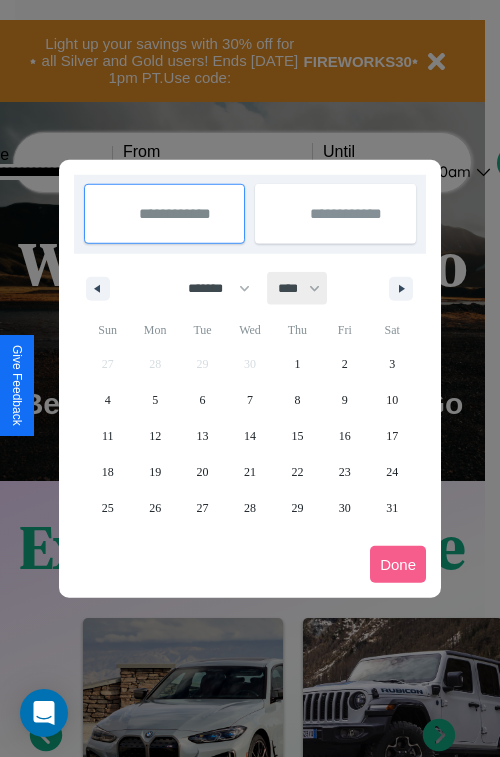 click on "**** **** **** **** **** **** **** **** **** **** **** **** **** **** **** **** **** **** **** **** **** **** **** **** **** **** **** **** **** **** **** **** **** **** **** **** **** **** **** **** **** **** **** **** **** **** **** **** **** **** **** **** **** **** **** **** **** **** **** **** **** **** **** **** **** **** **** **** **** **** **** **** **** **** **** **** **** **** **** **** **** **** **** **** **** **** **** **** **** **** **** **** **** **** **** **** **** **** **** **** **** **** **** **** **** **** **** **** **** **** **** **** **** **** **** **** **** **** **** **** ****" at bounding box center (298, 288) 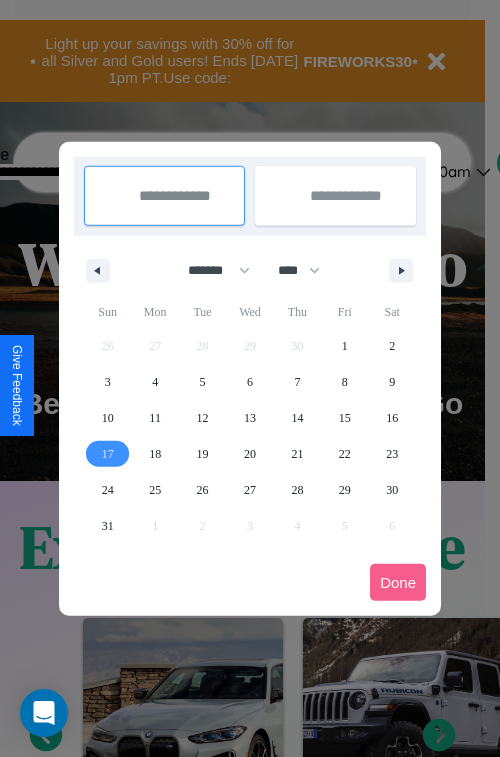 click on "17" at bounding box center (108, 454) 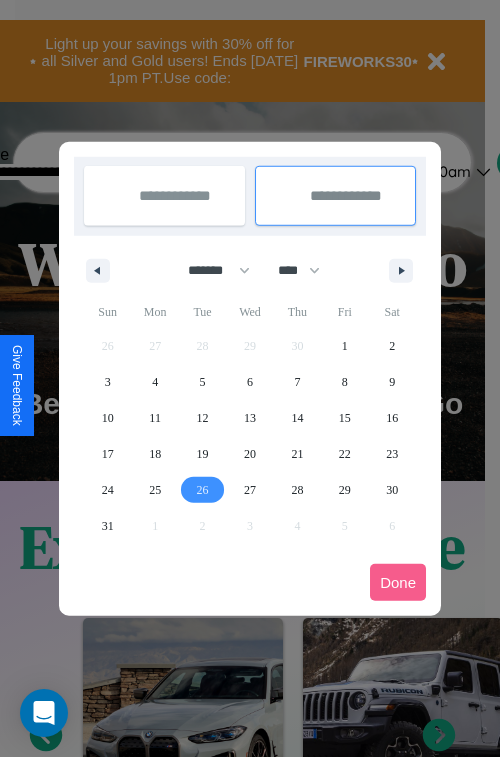 click on "26" at bounding box center (203, 490) 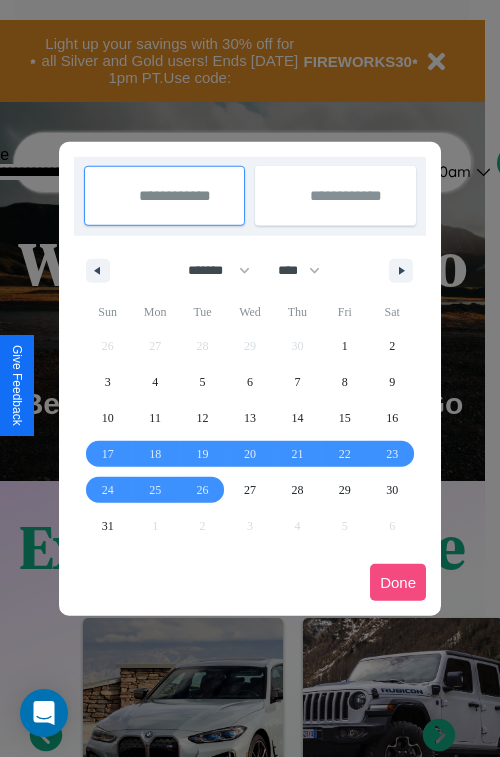 click on "Done" at bounding box center (398, 582) 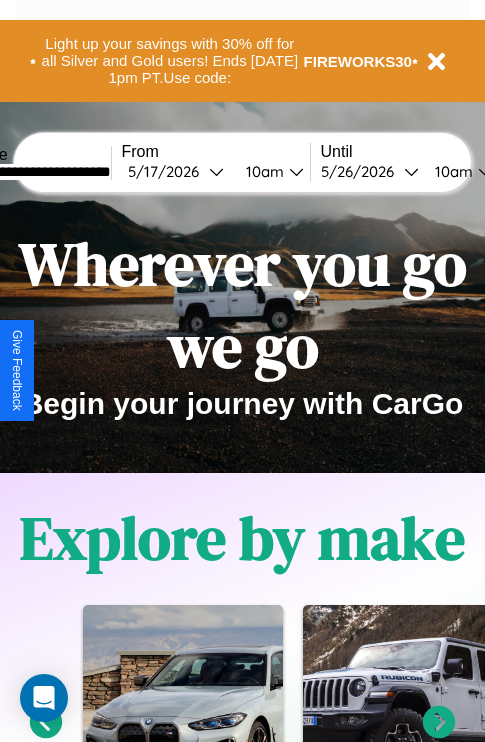 scroll, scrollTop: 0, scrollLeft: 75, axis: horizontal 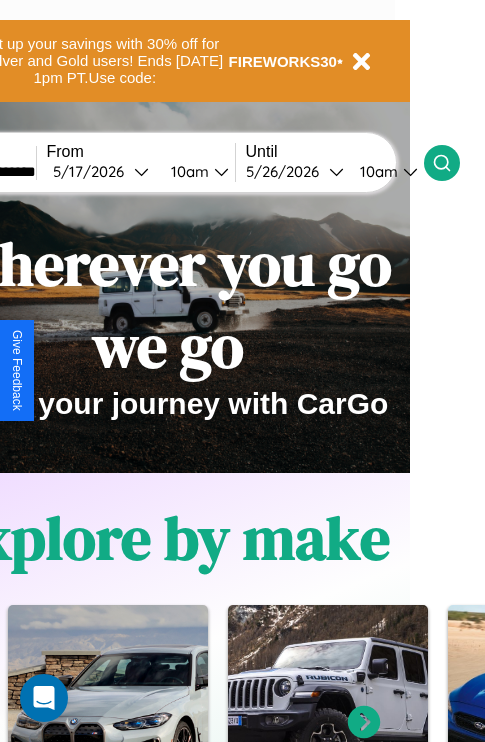 click 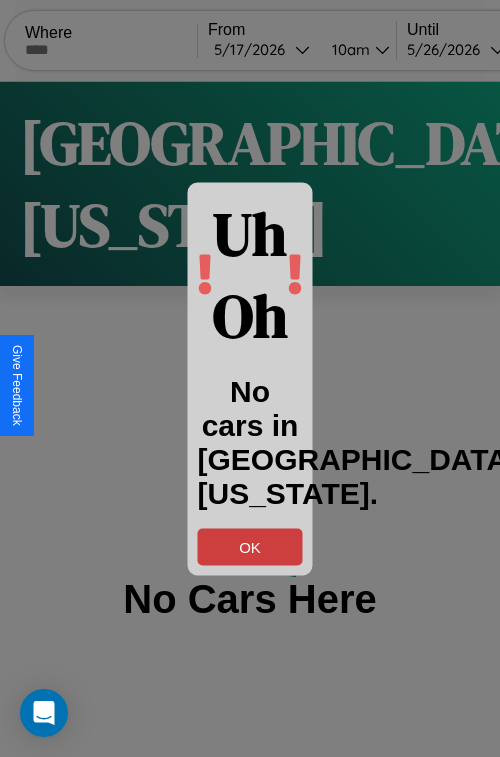 click on "OK" at bounding box center (250, 546) 